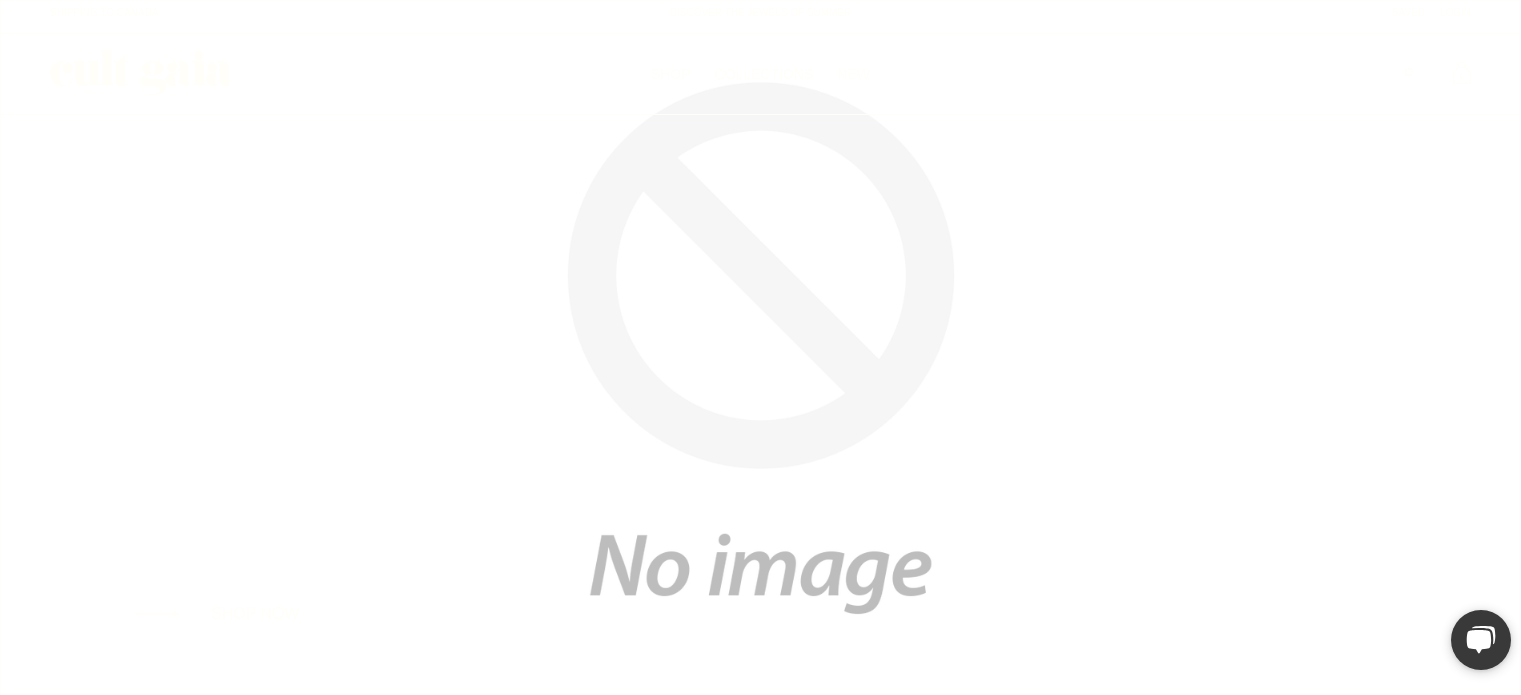 scroll, scrollTop: 0, scrollLeft: 0, axis: both 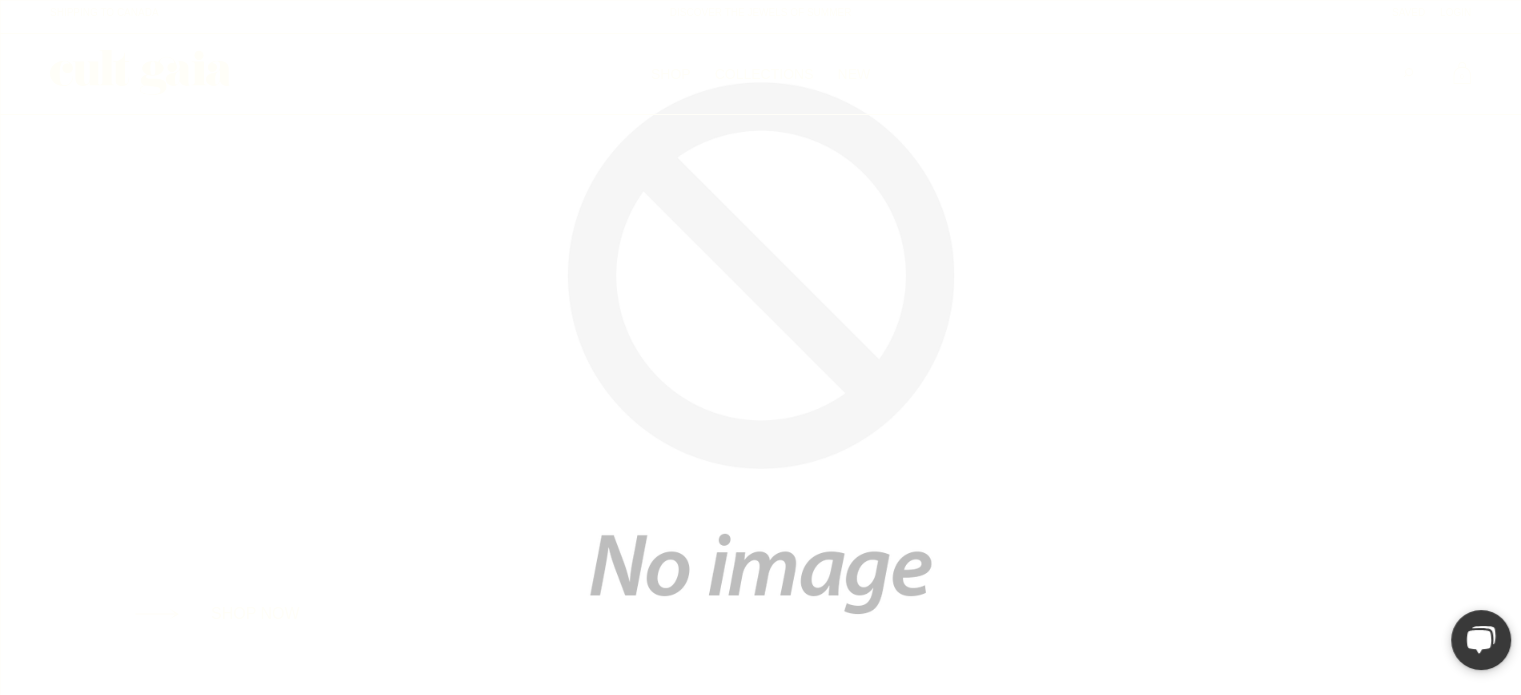 click 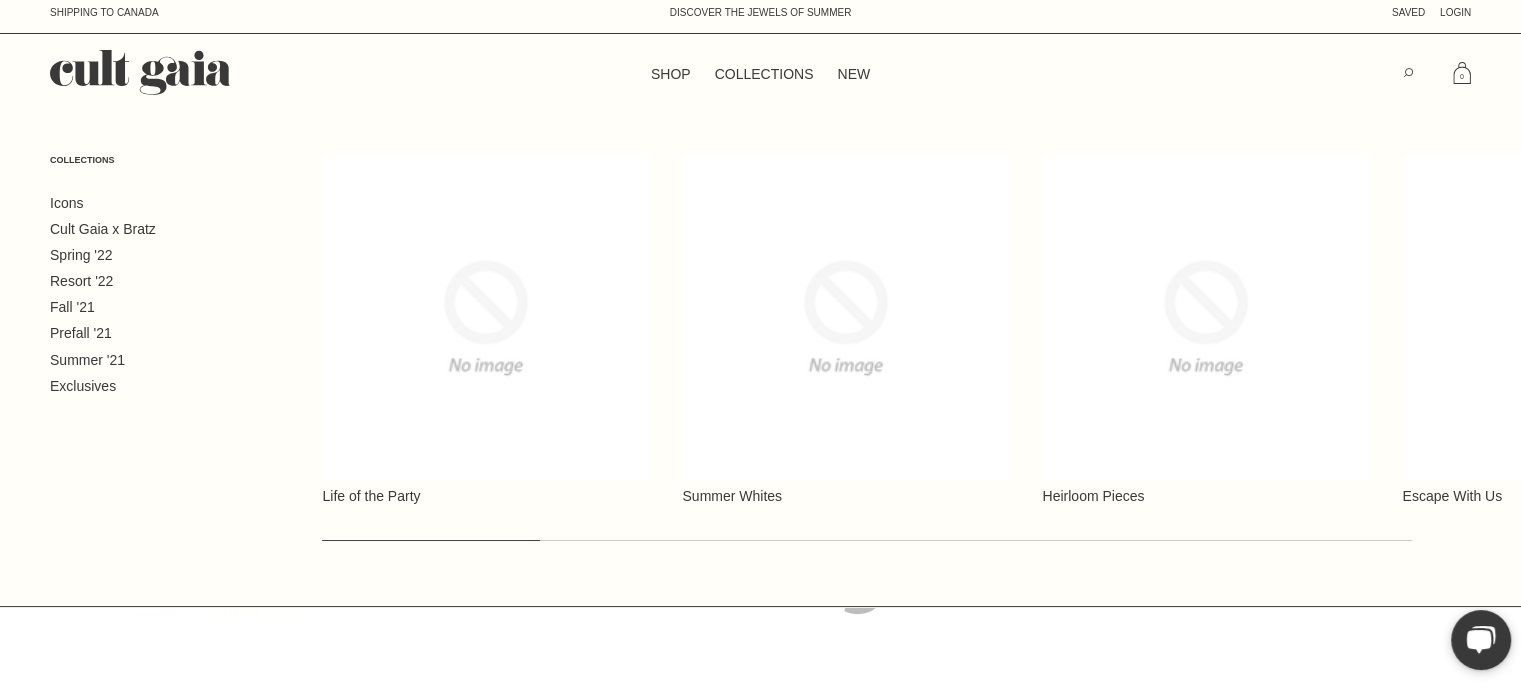 click 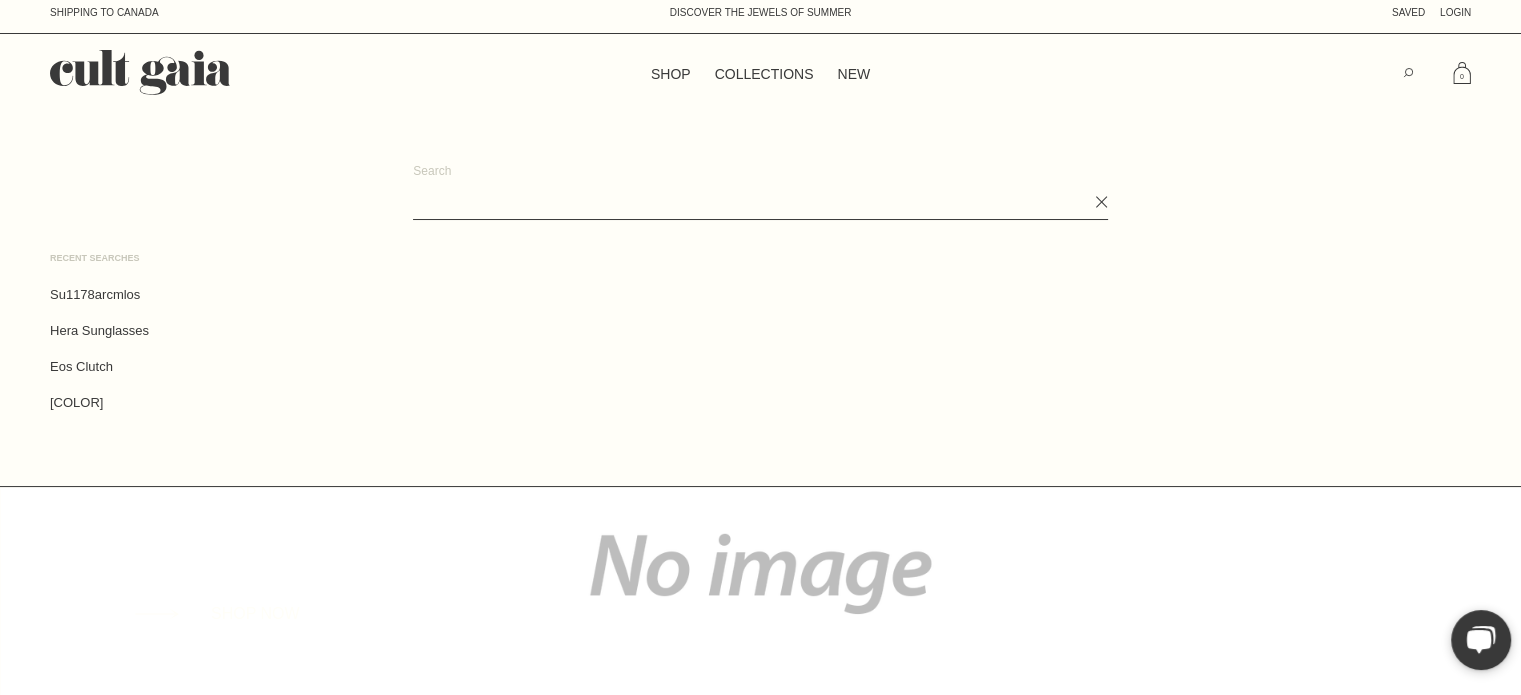 click on "Search" at bounding box center [760, 203] 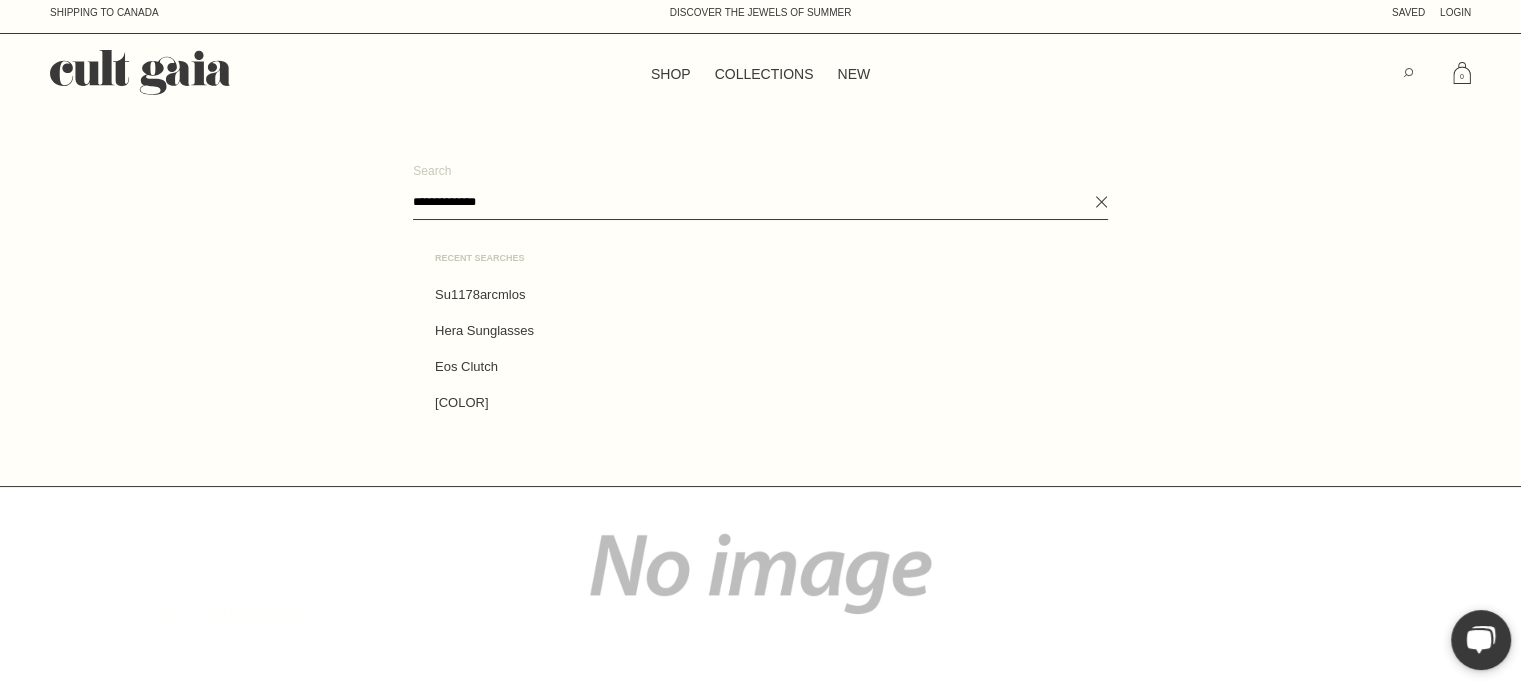 type on "**********" 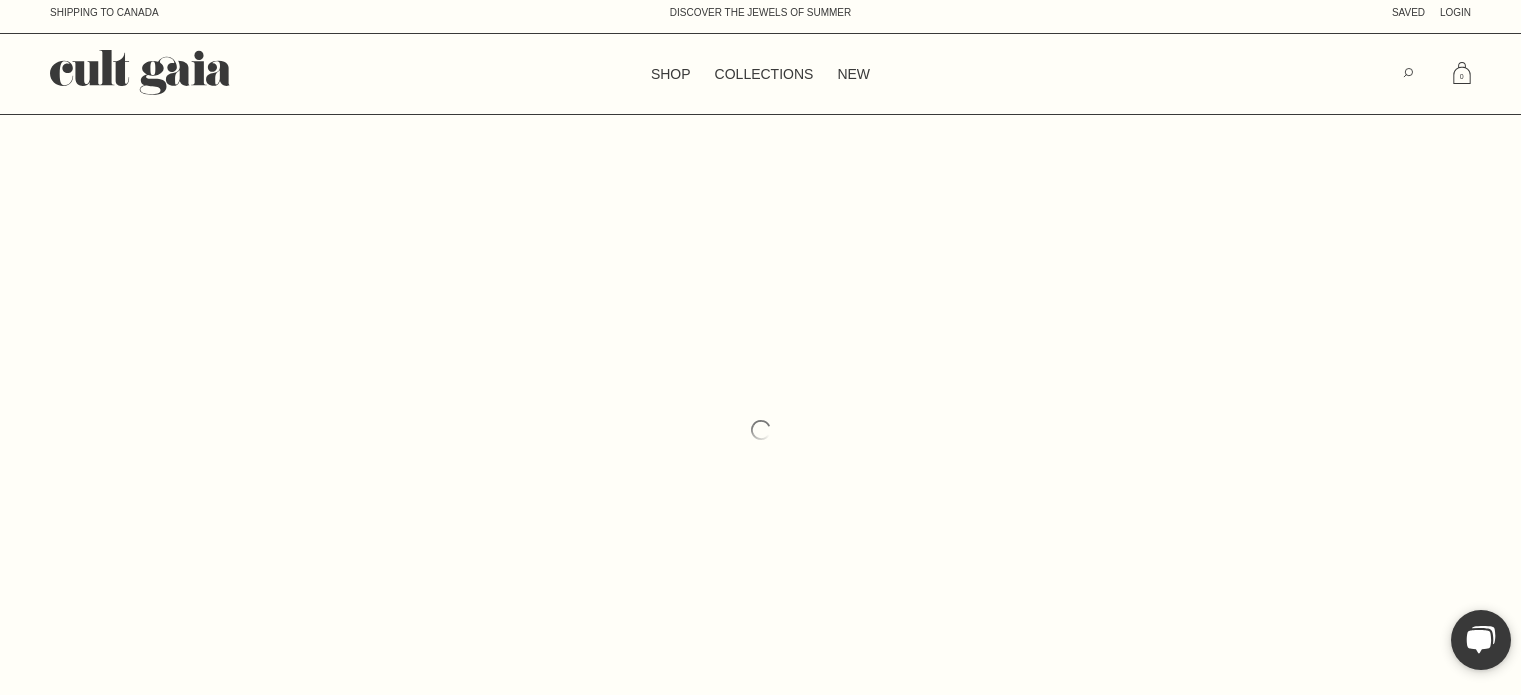 scroll, scrollTop: 0, scrollLeft: 0, axis: both 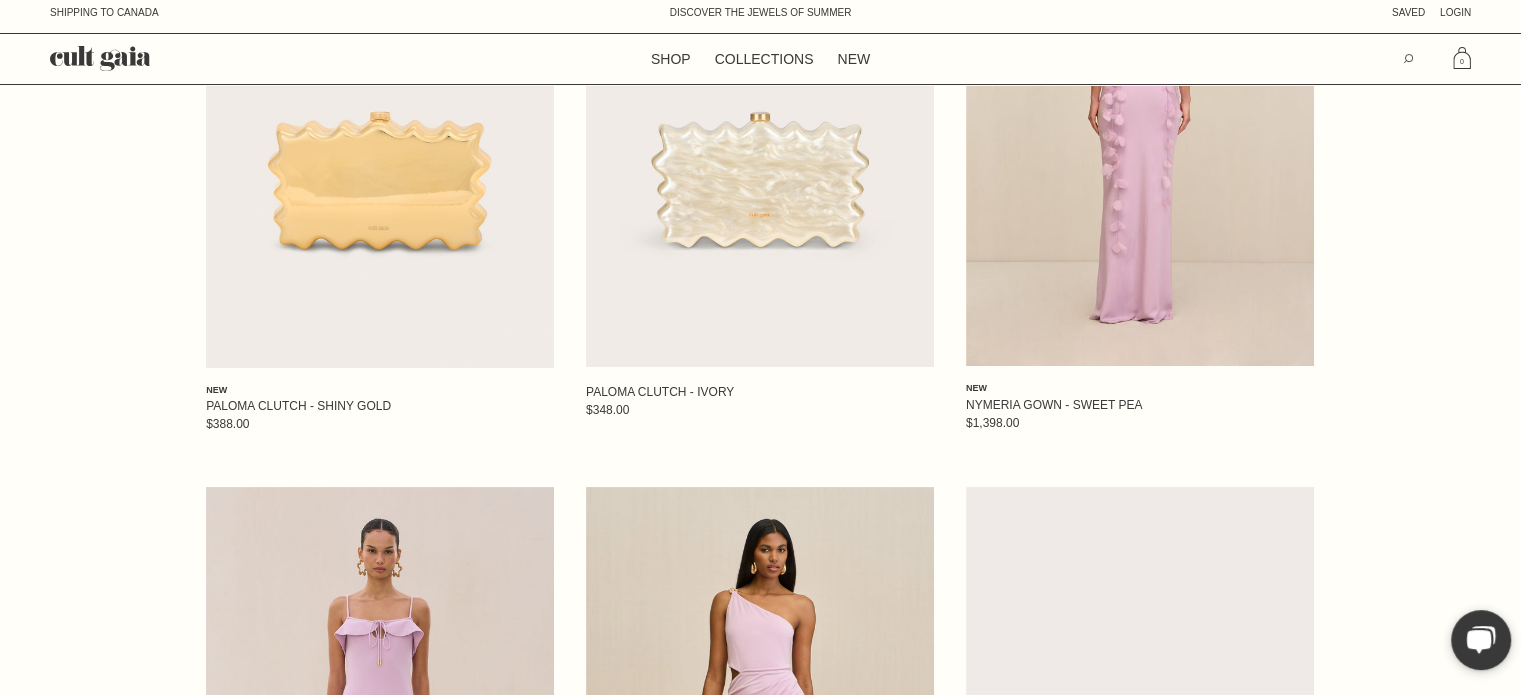 click on "Quick Add                                                                           Quick Add           +                                                                                                               Added To Bag                                                                      NEW                     PALOMA CLUTCH - SHINY GOLD $388.00                                                                                                                                                                                                                                                                                                                    Quick Add                                                                           +" at bounding box center (760, 877) 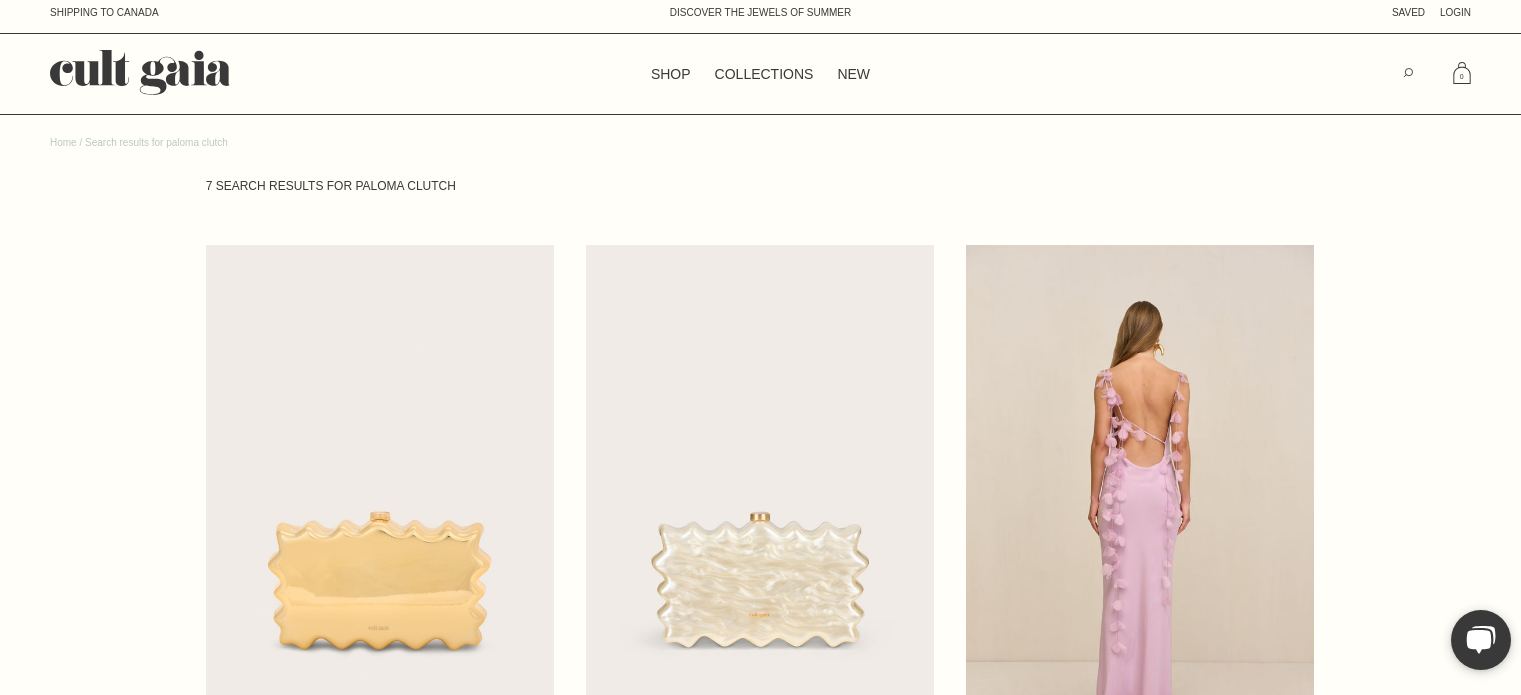 scroll, scrollTop: 0, scrollLeft: 0, axis: both 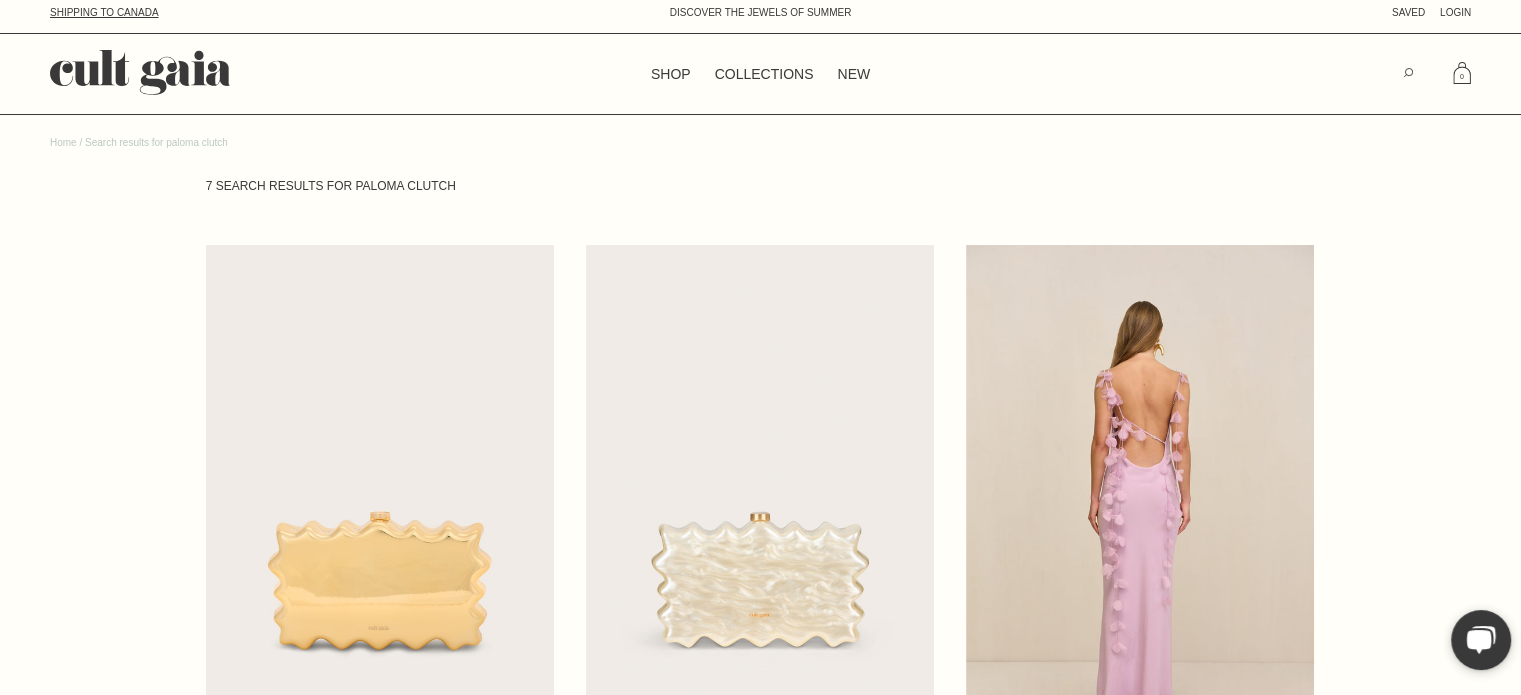 click on "Shipping to Canada" at bounding box center (104, 12) 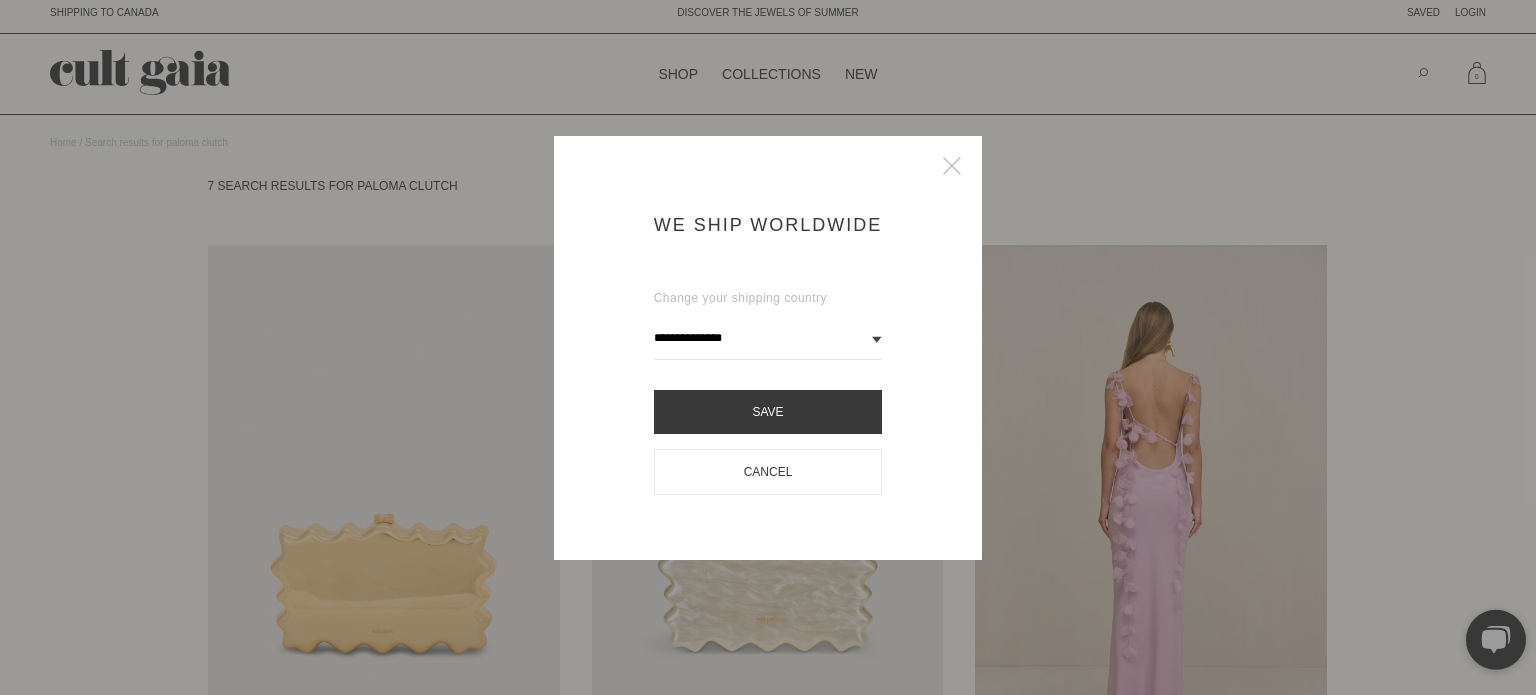 click on "**********" at bounding box center [768, 338] 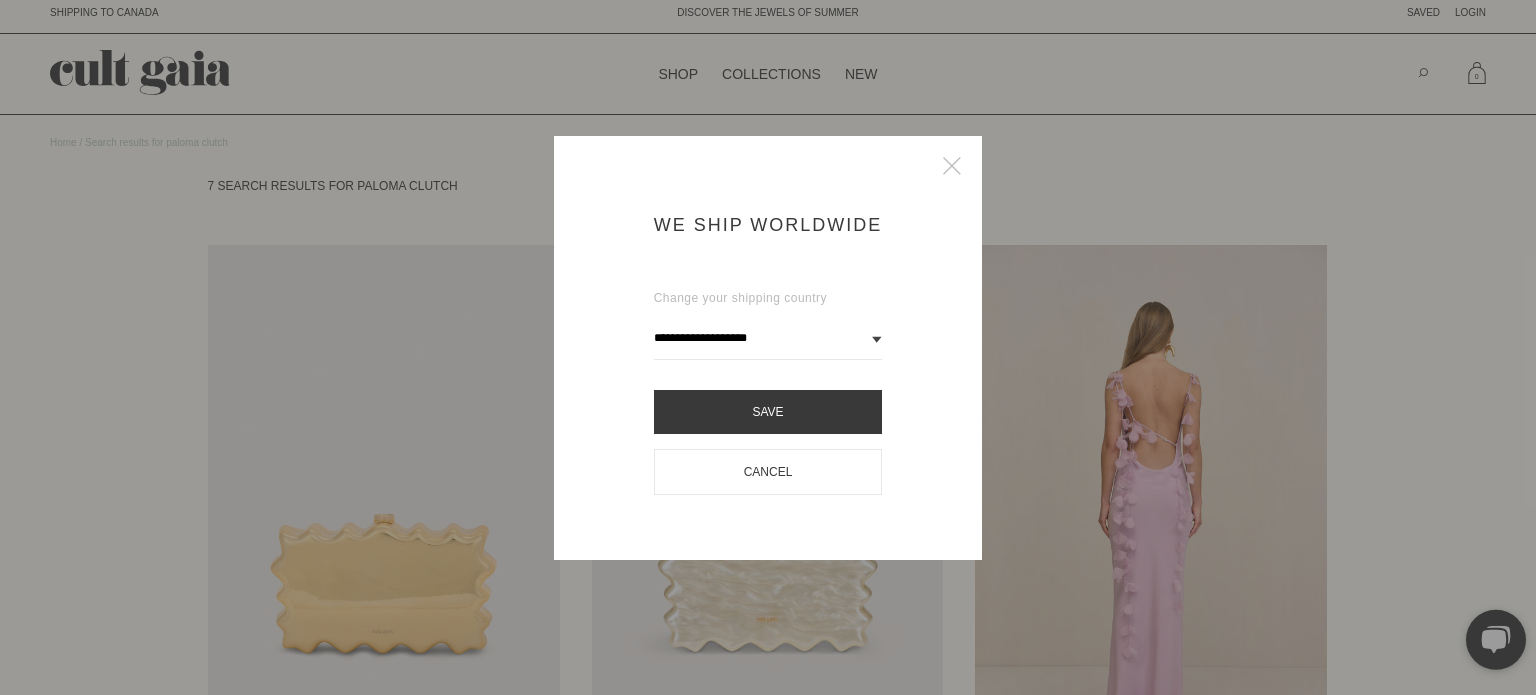 click on "**********" at bounding box center [768, 338] 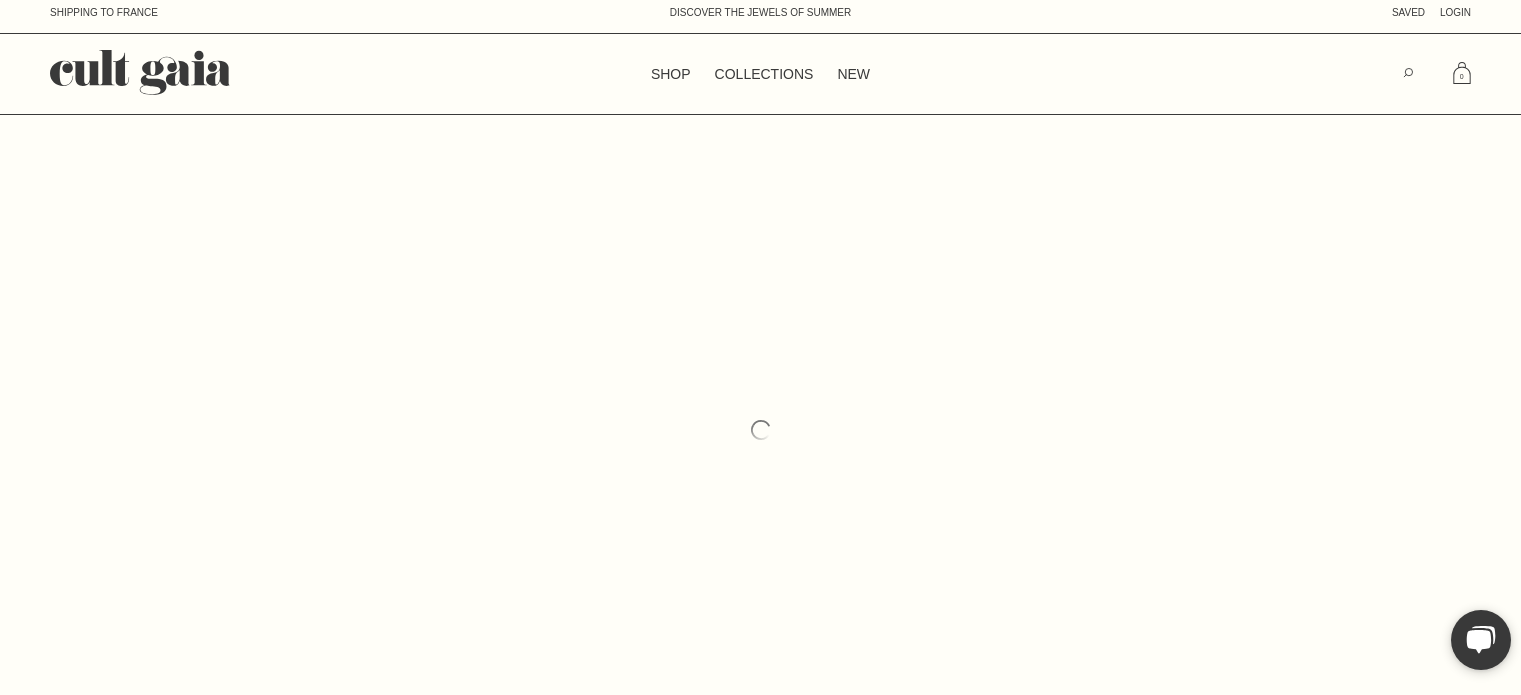 scroll, scrollTop: 0, scrollLeft: 0, axis: both 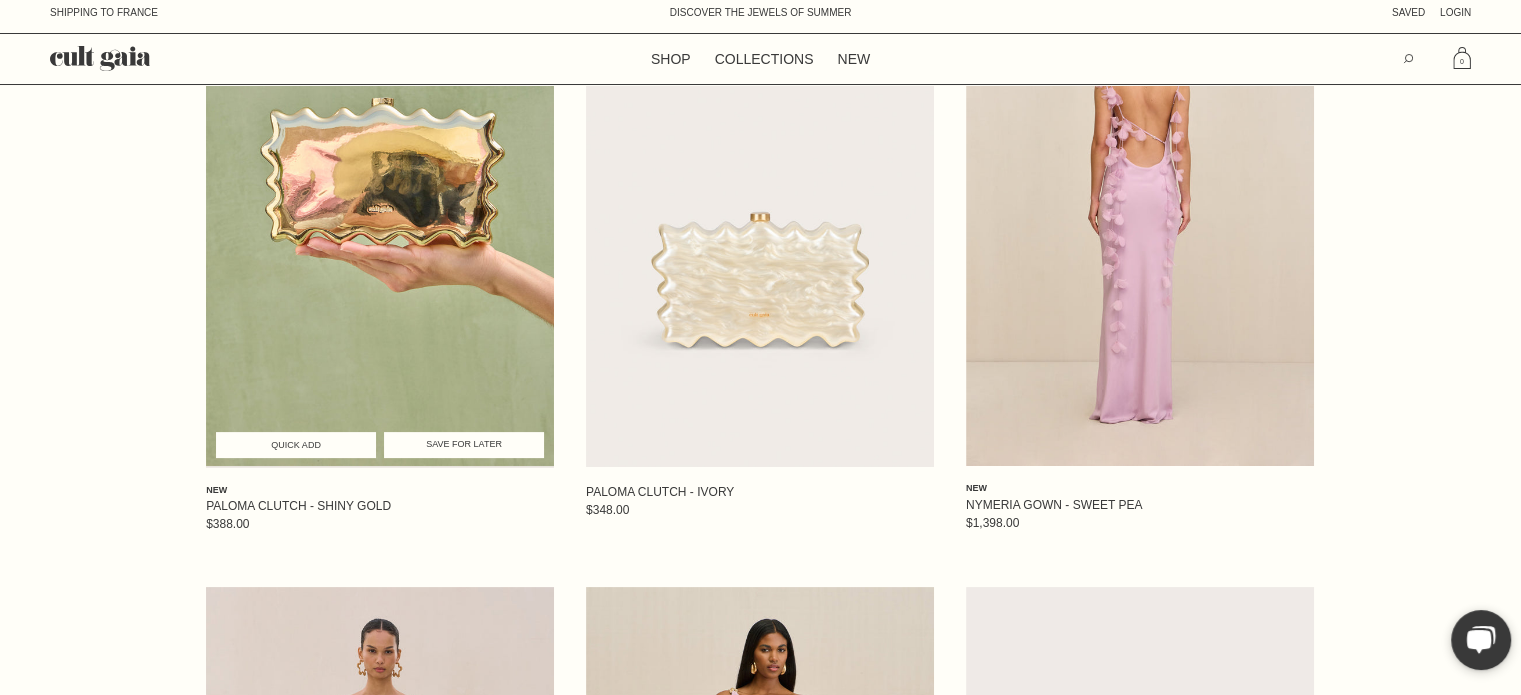 click at bounding box center [380, 205] 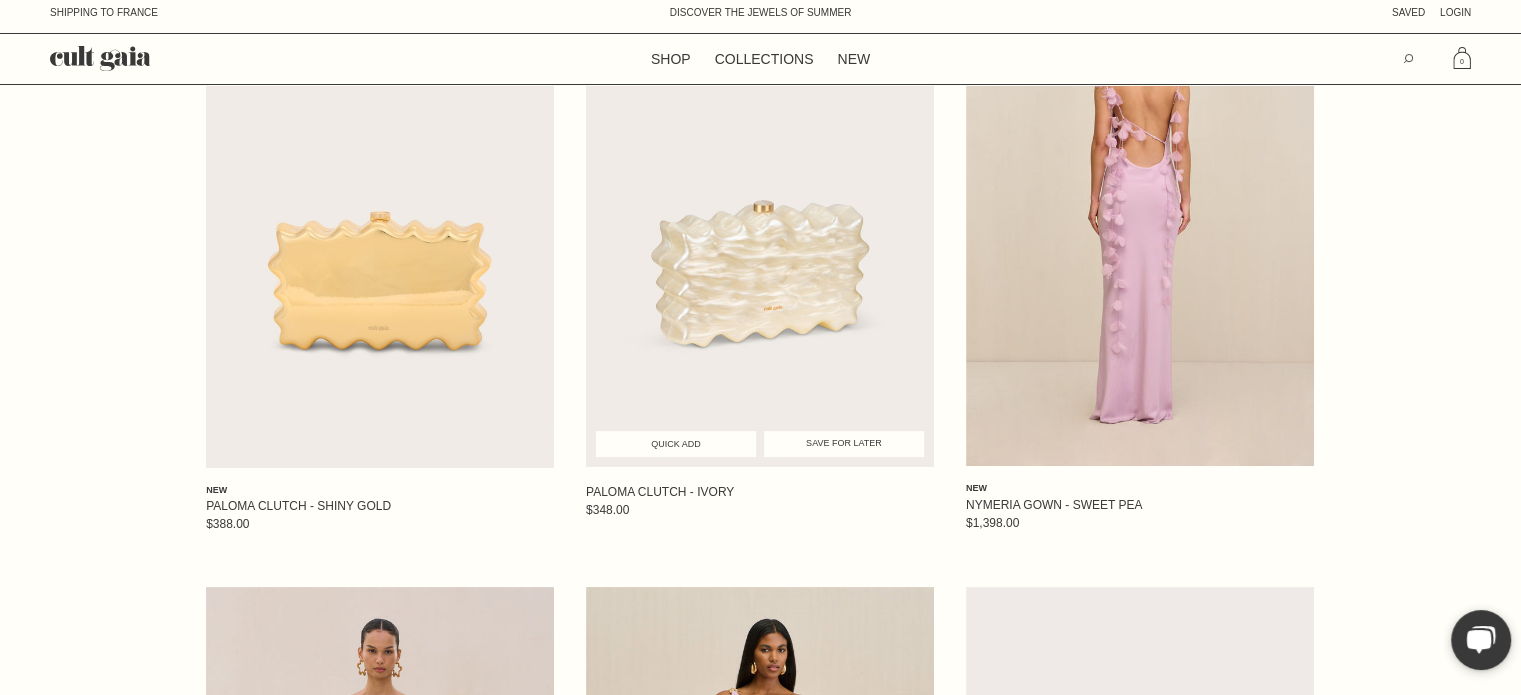 scroll, scrollTop: 300, scrollLeft: 0, axis: vertical 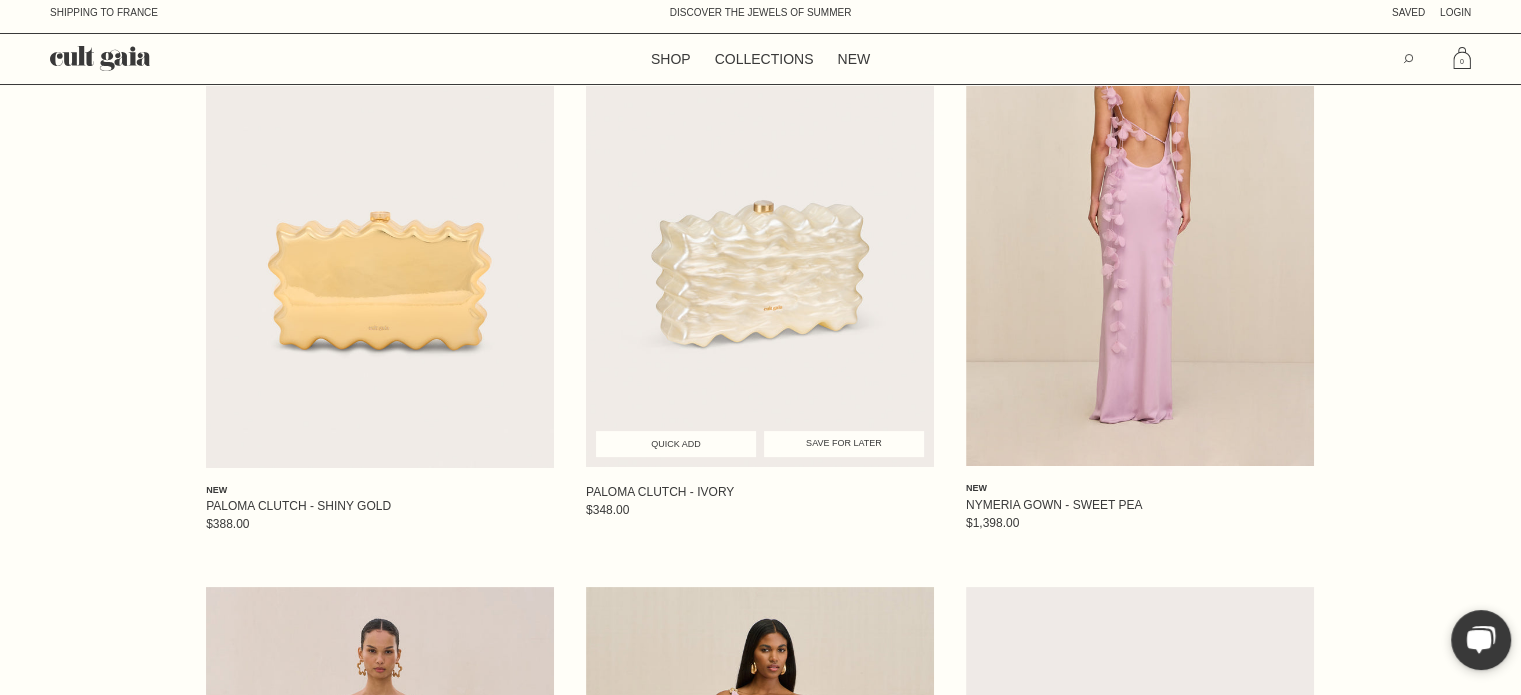 click at bounding box center (760, 206) 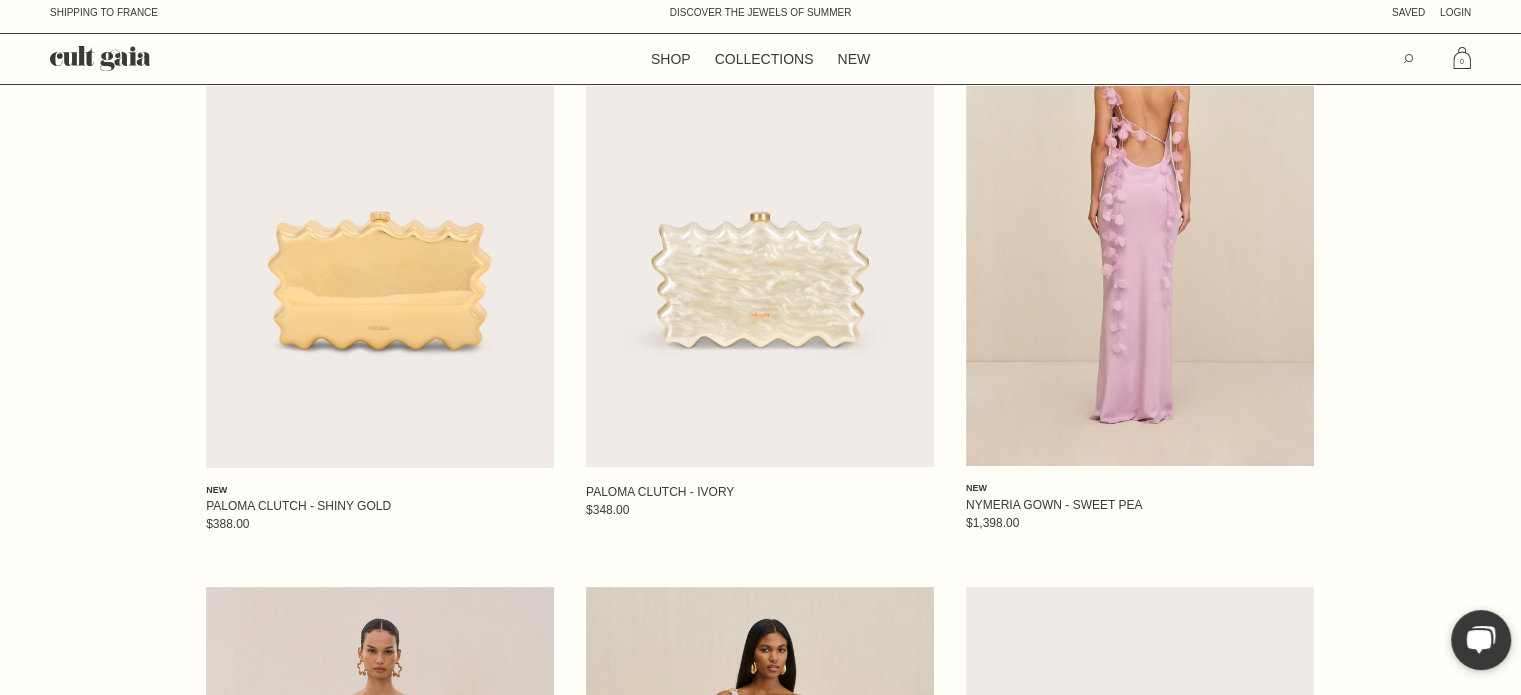 scroll, scrollTop: 300, scrollLeft: 0, axis: vertical 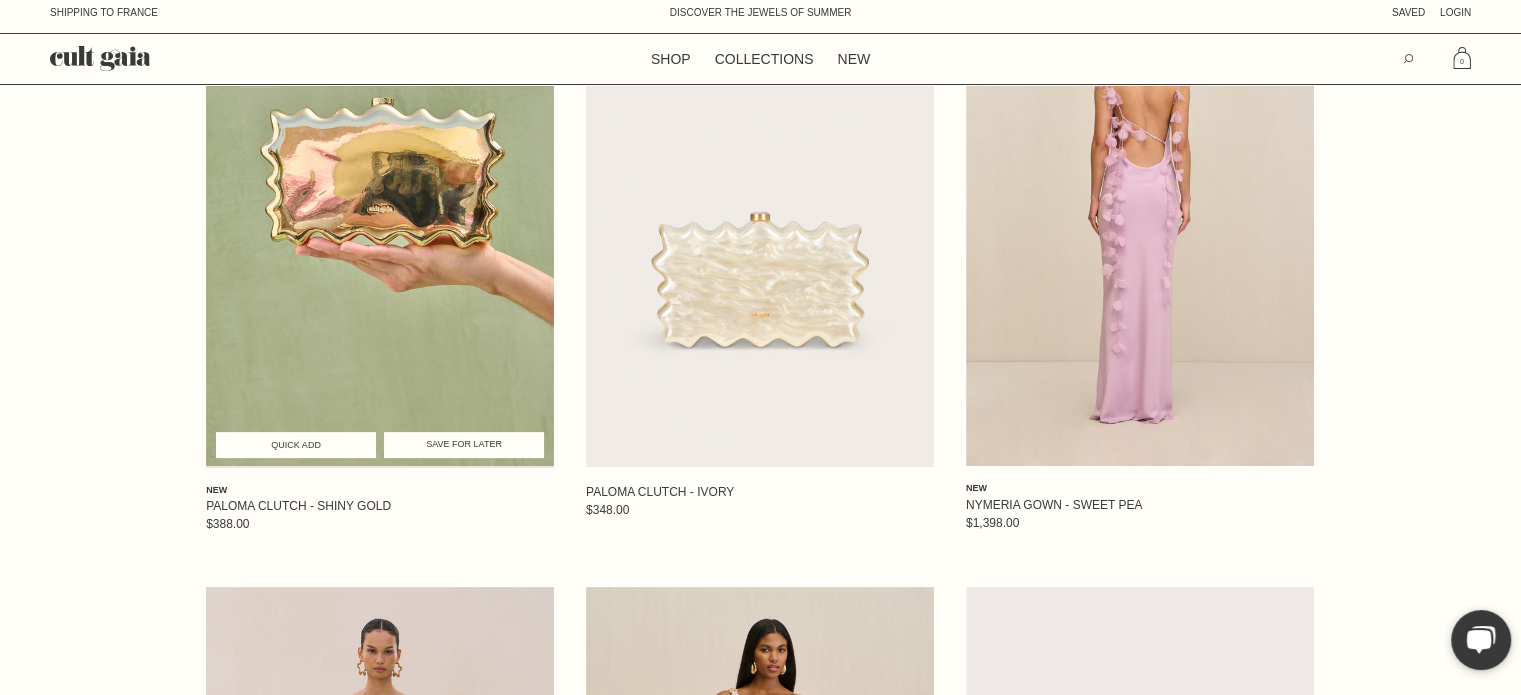 click at bounding box center [380, 205] 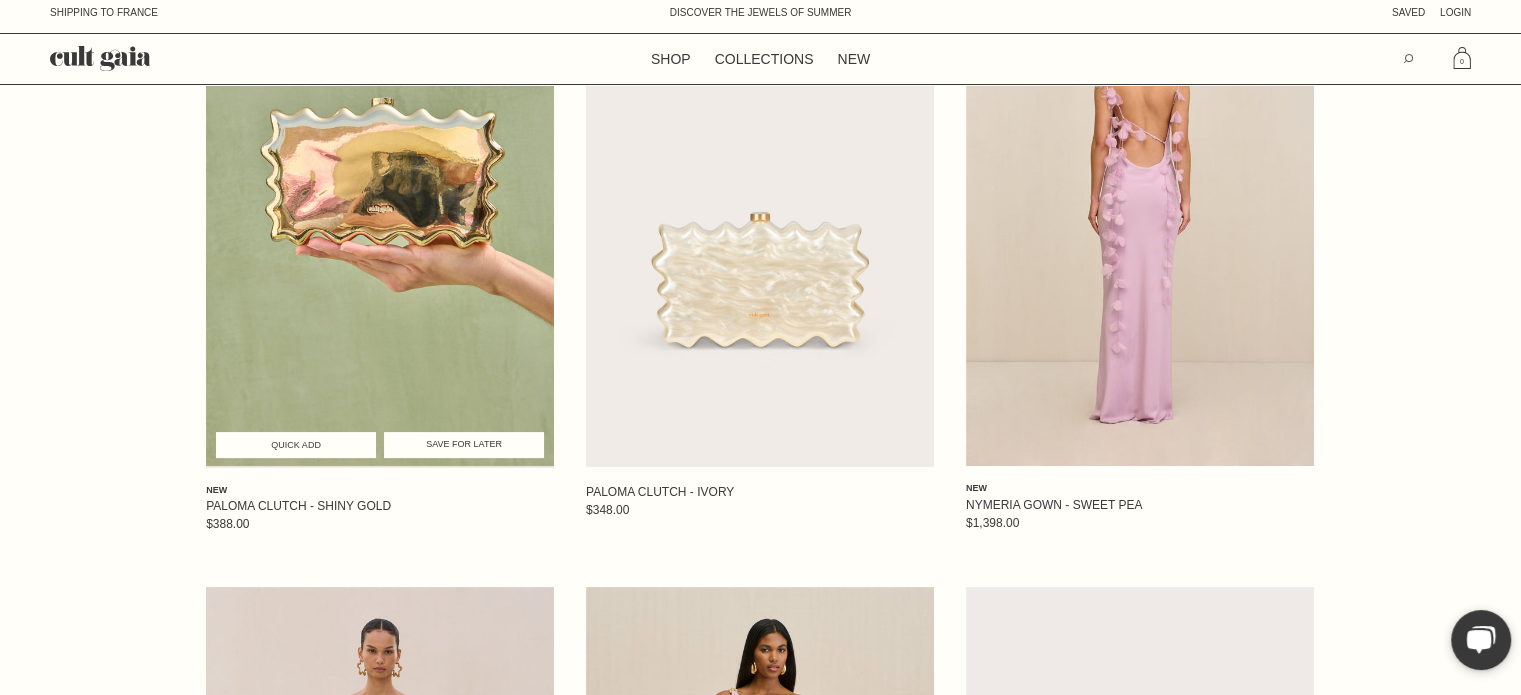 scroll, scrollTop: 300, scrollLeft: 0, axis: vertical 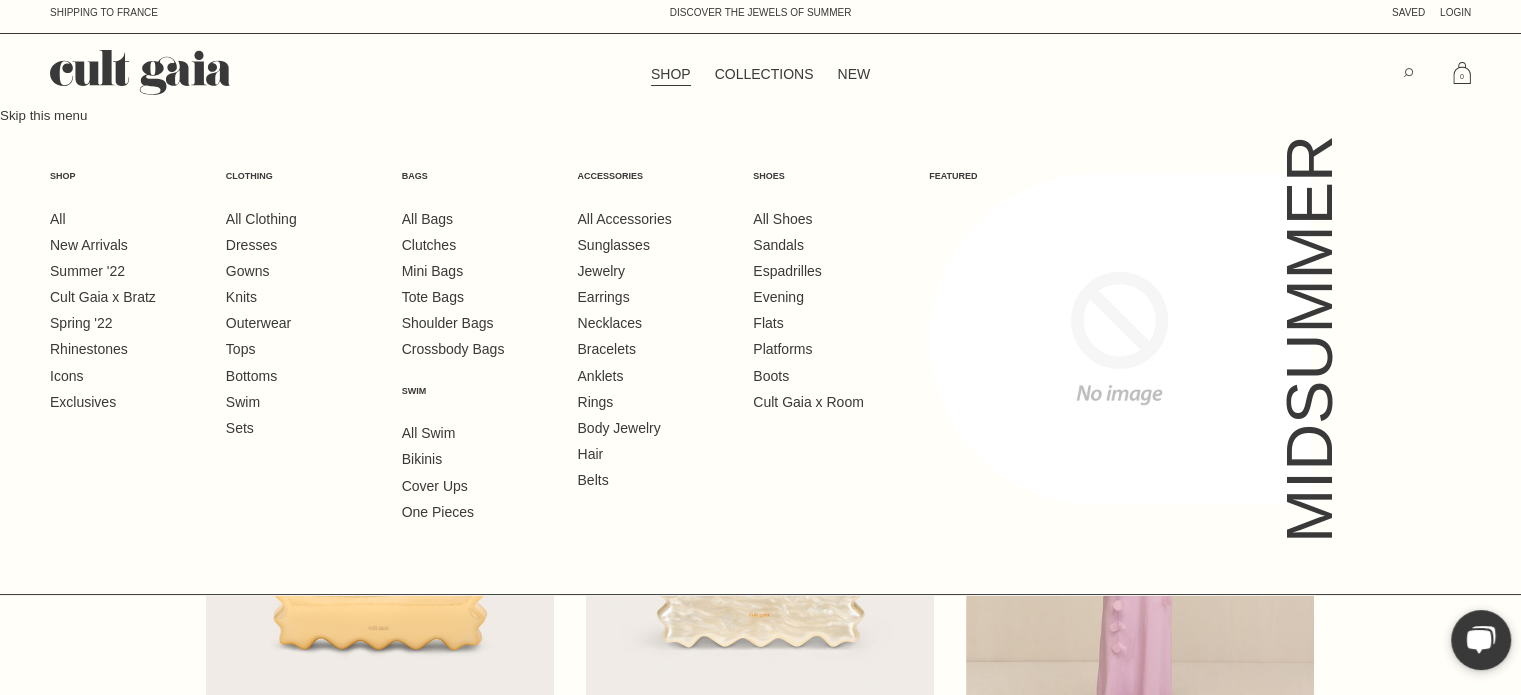 click on "SHOP" at bounding box center (671, 74) 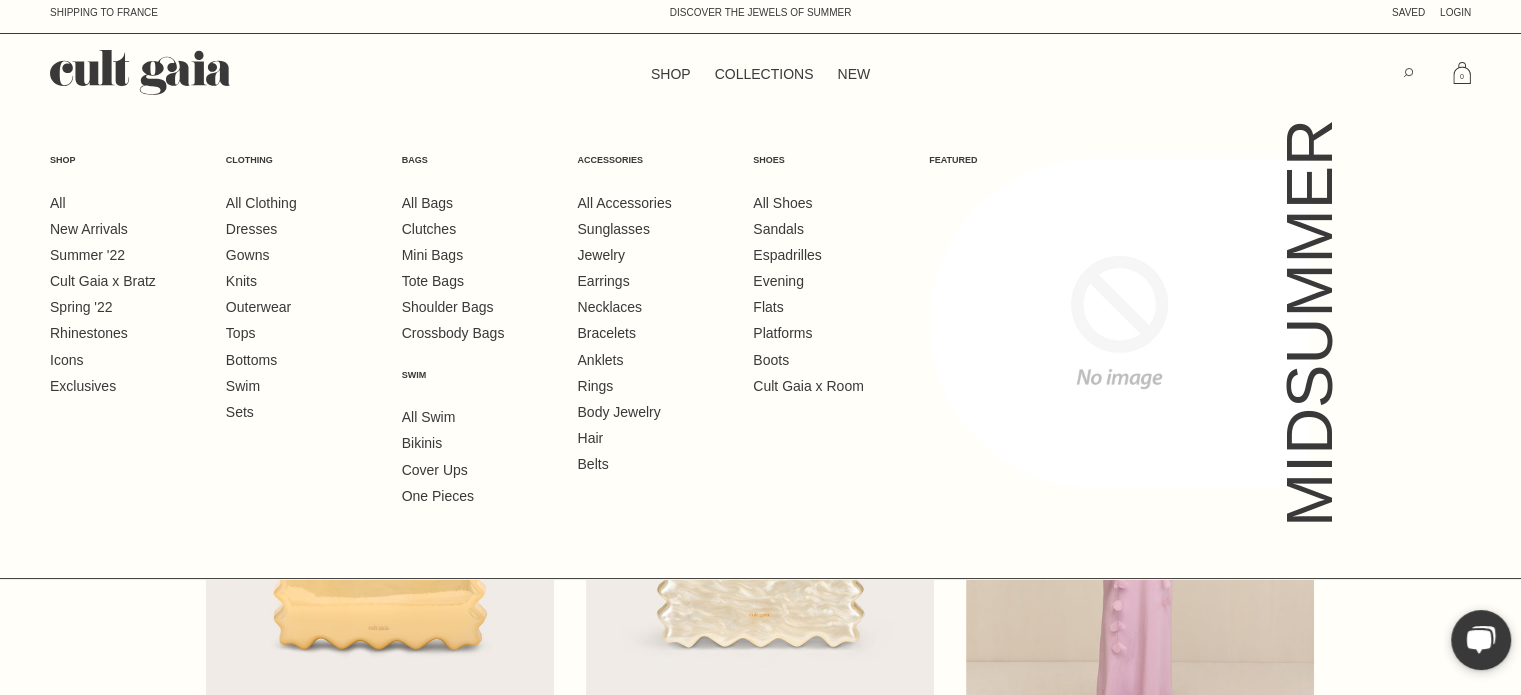 click on "All
New Arrivals
Summer '22
Cult Gaia x Bratz
Spring '22
Rhinestones
Icons
Exclusives" at bounding box center [122, 295] 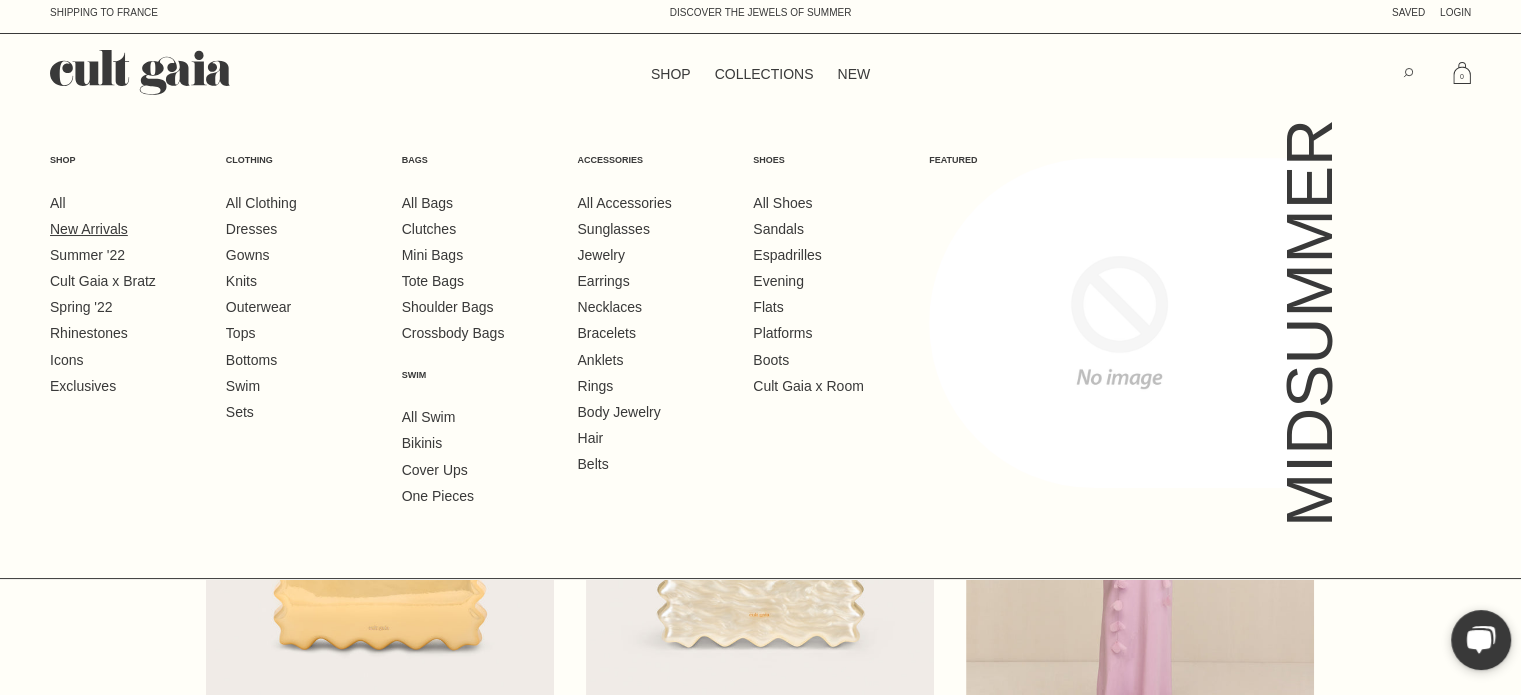 click on "New Arrivals" at bounding box center (89, 229) 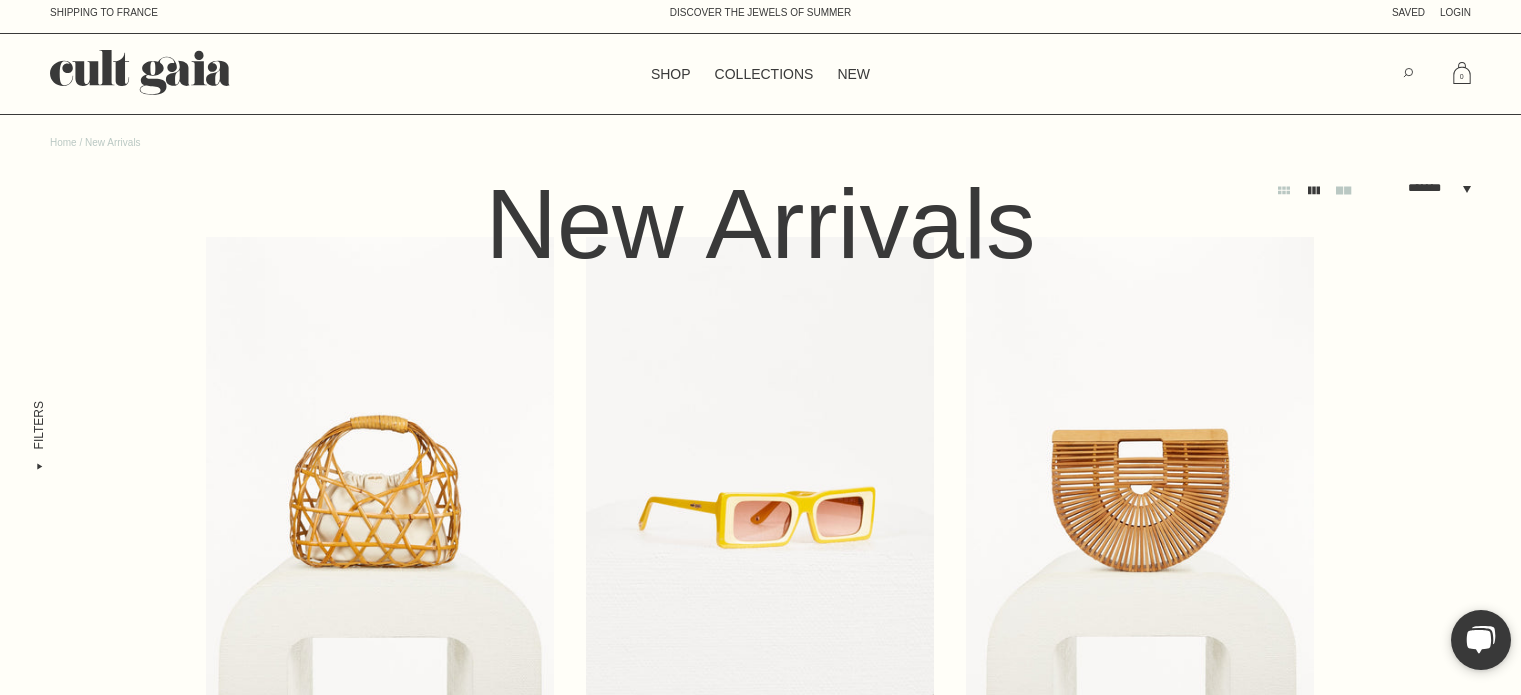 scroll, scrollTop: 0, scrollLeft: 0, axis: both 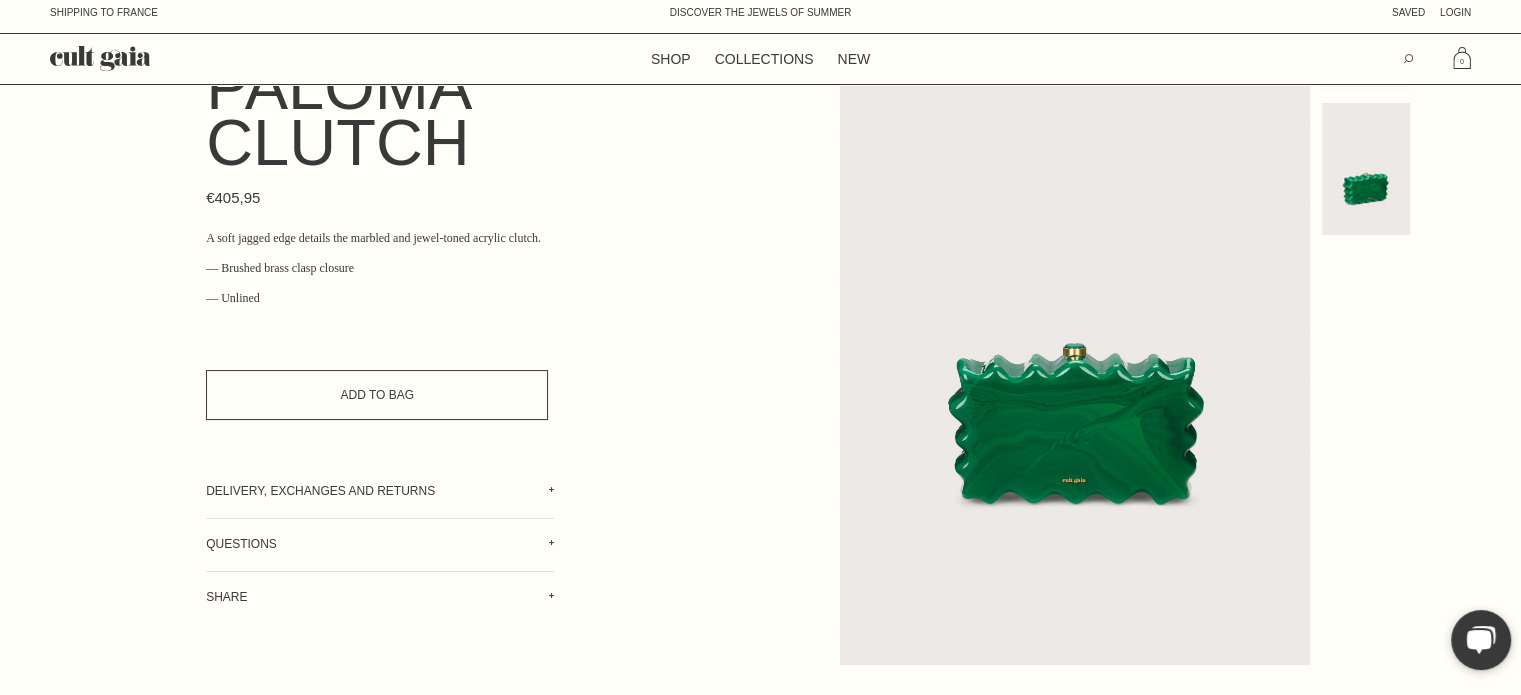 click on "Add to Bag" at bounding box center [377, 395] 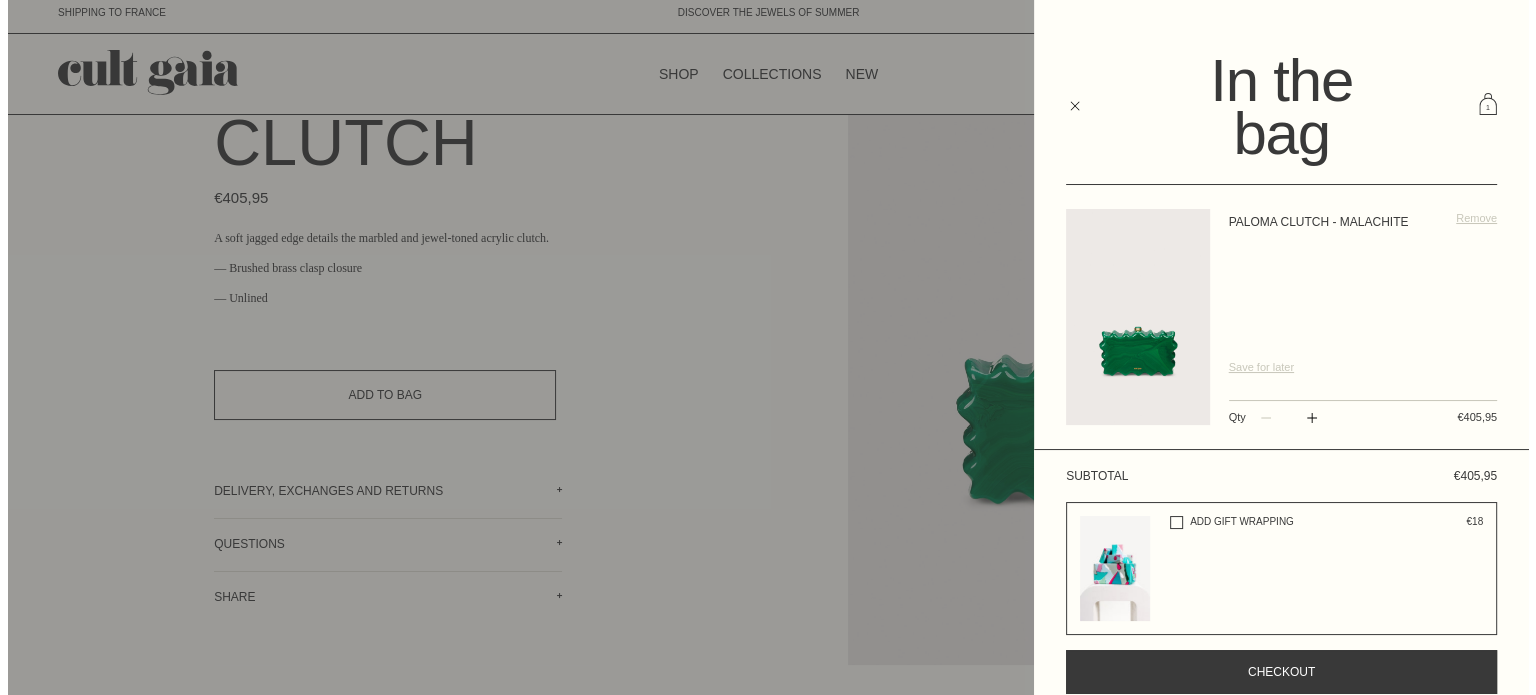 scroll, scrollTop: 0, scrollLeft: 0, axis: both 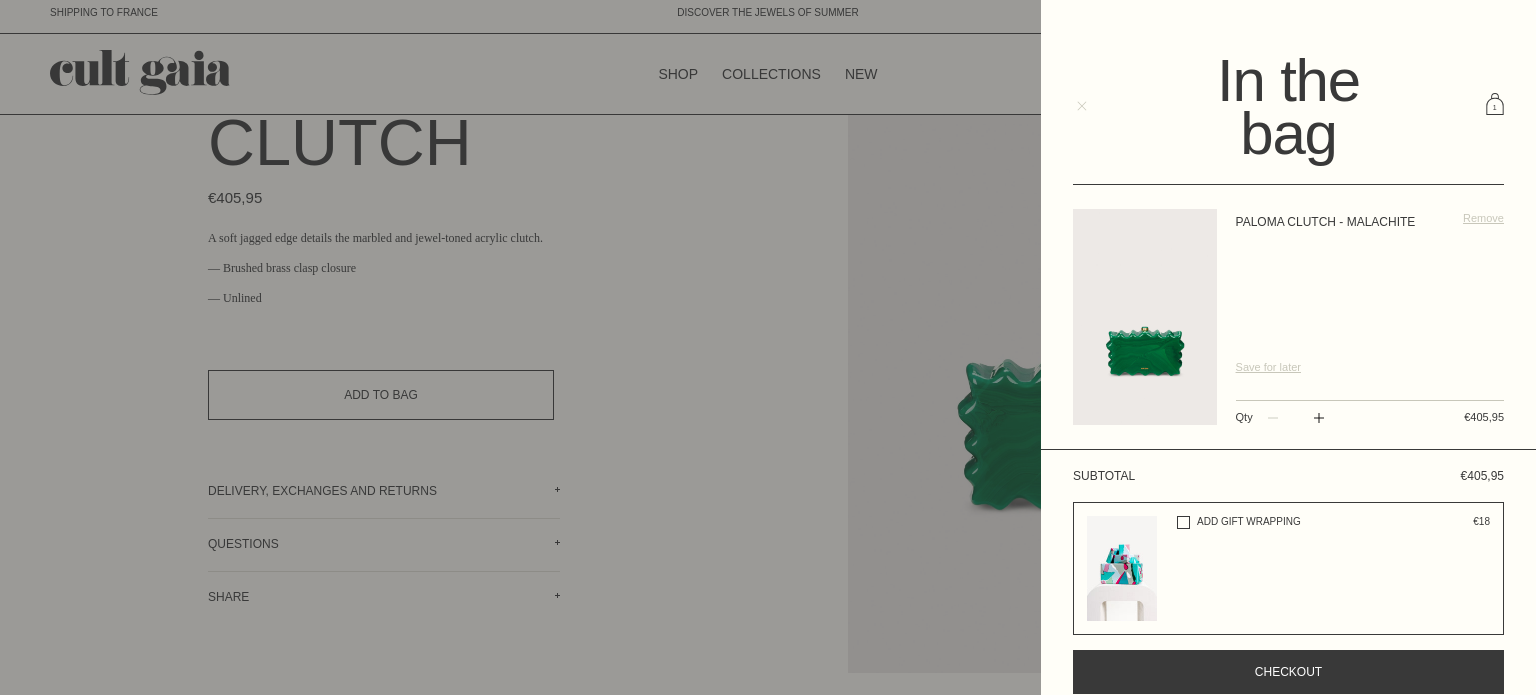 click 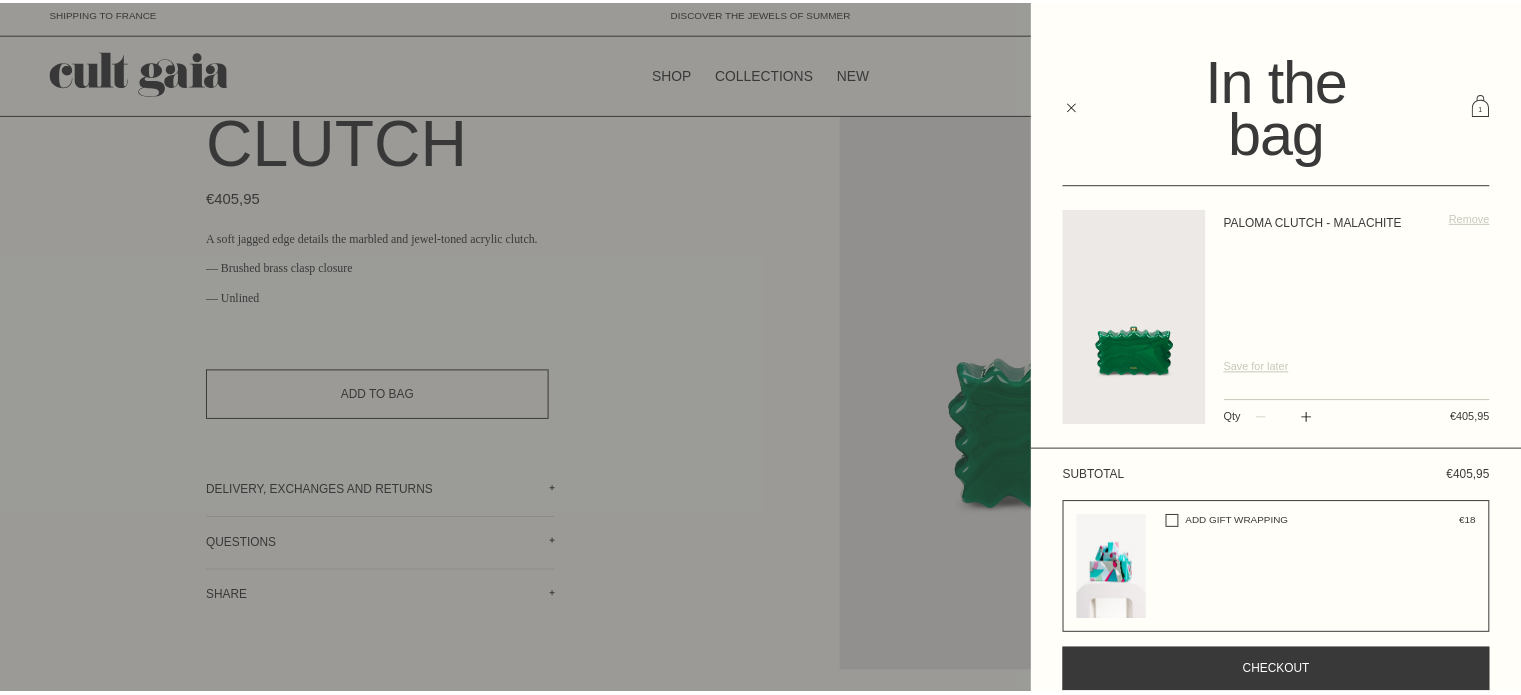 scroll, scrollTop: 200, scrollLeft: 0, axis: vertical 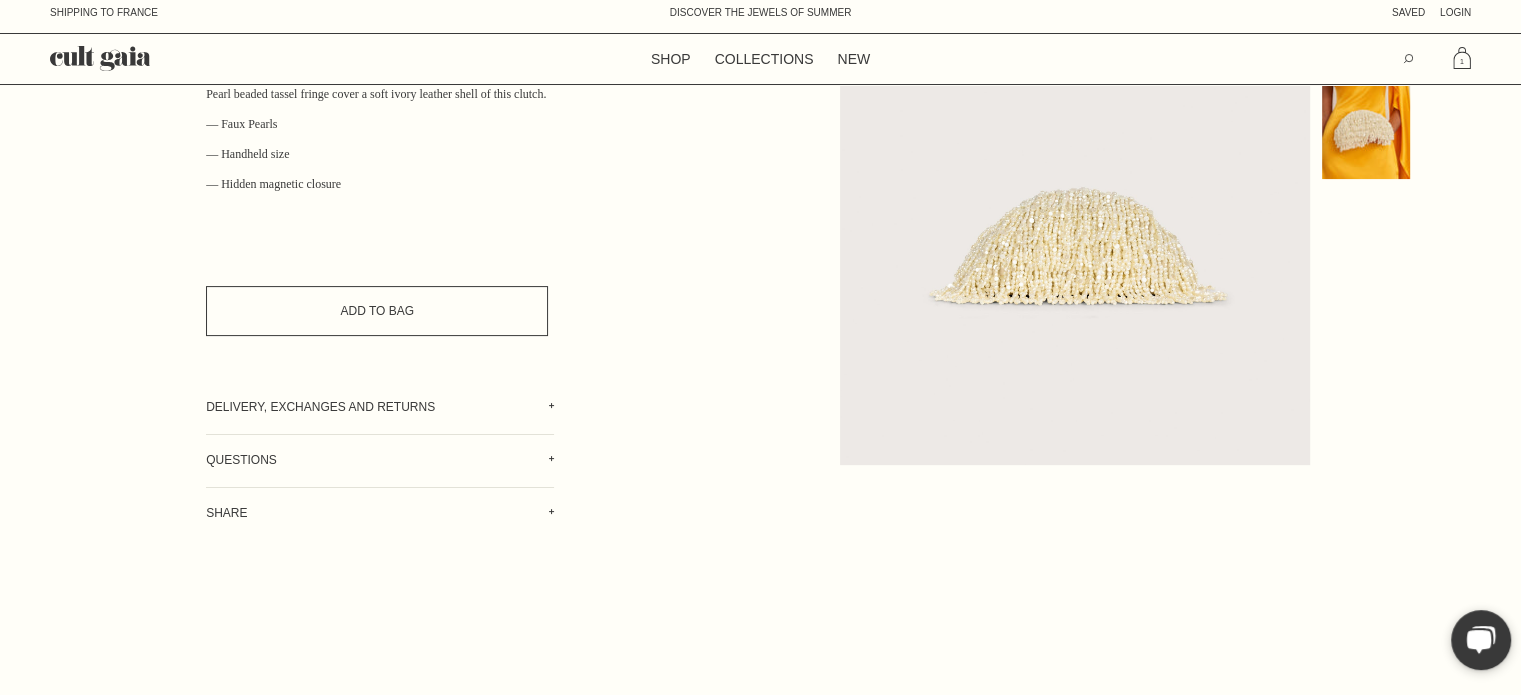 click on "Add to Bag" at bounding box center (377, 311) 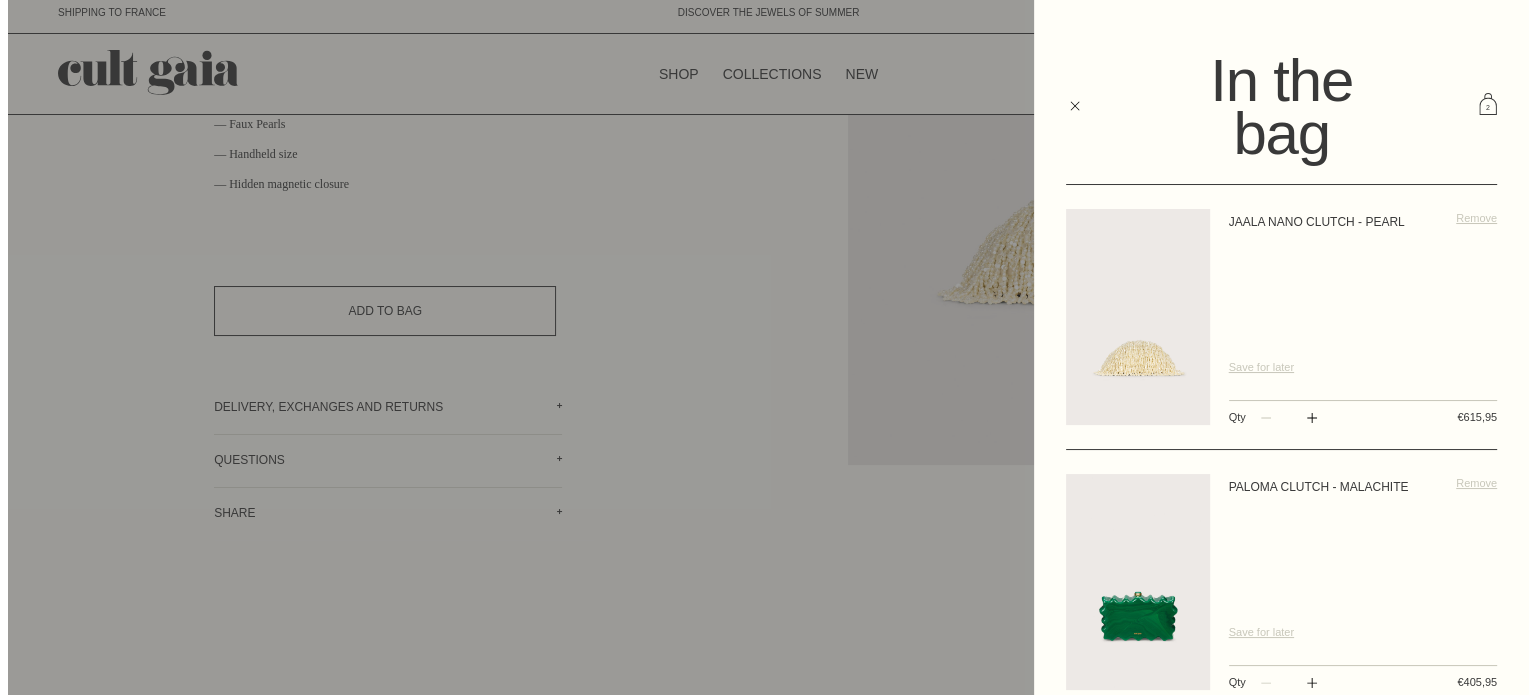scroll, scrollTop: 0, scrollLeft: 0, axis: both 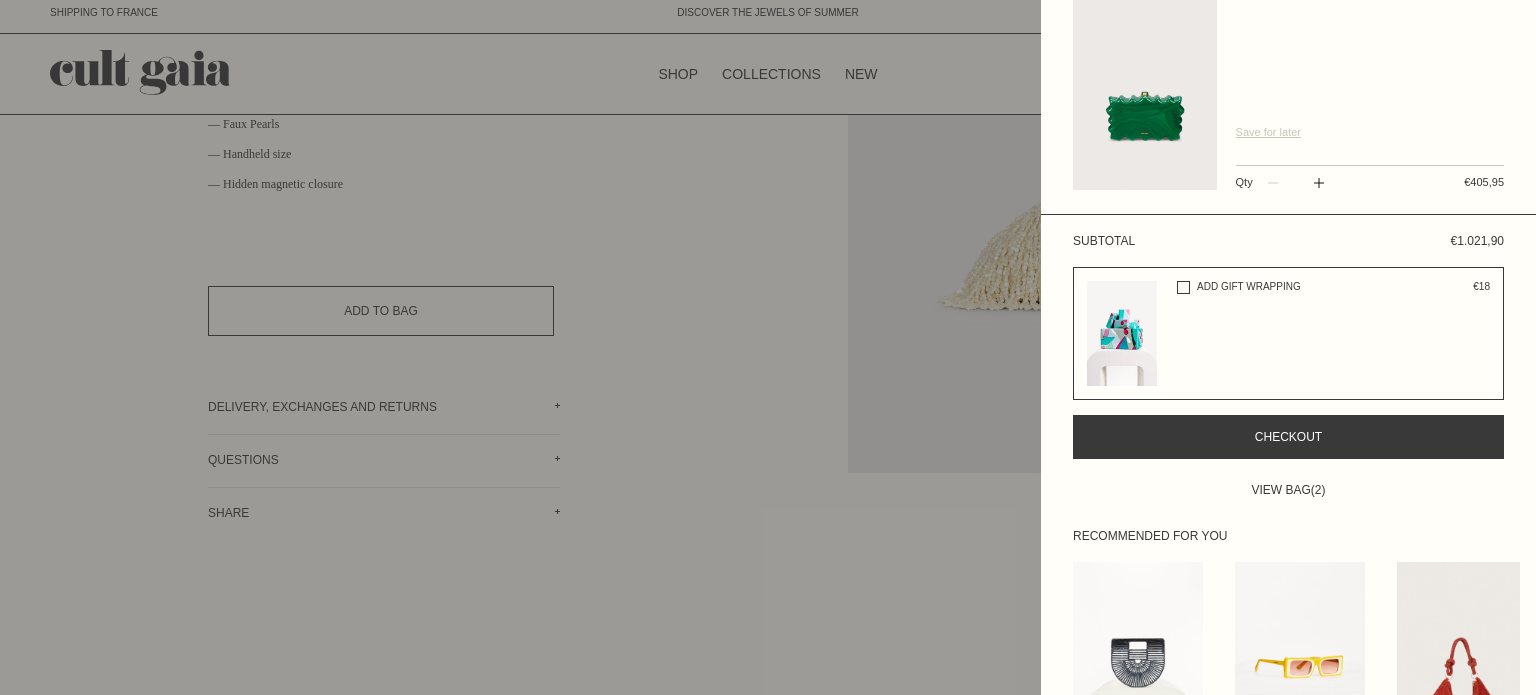 click on "Checkout" at bounding box center [1288, 437] 